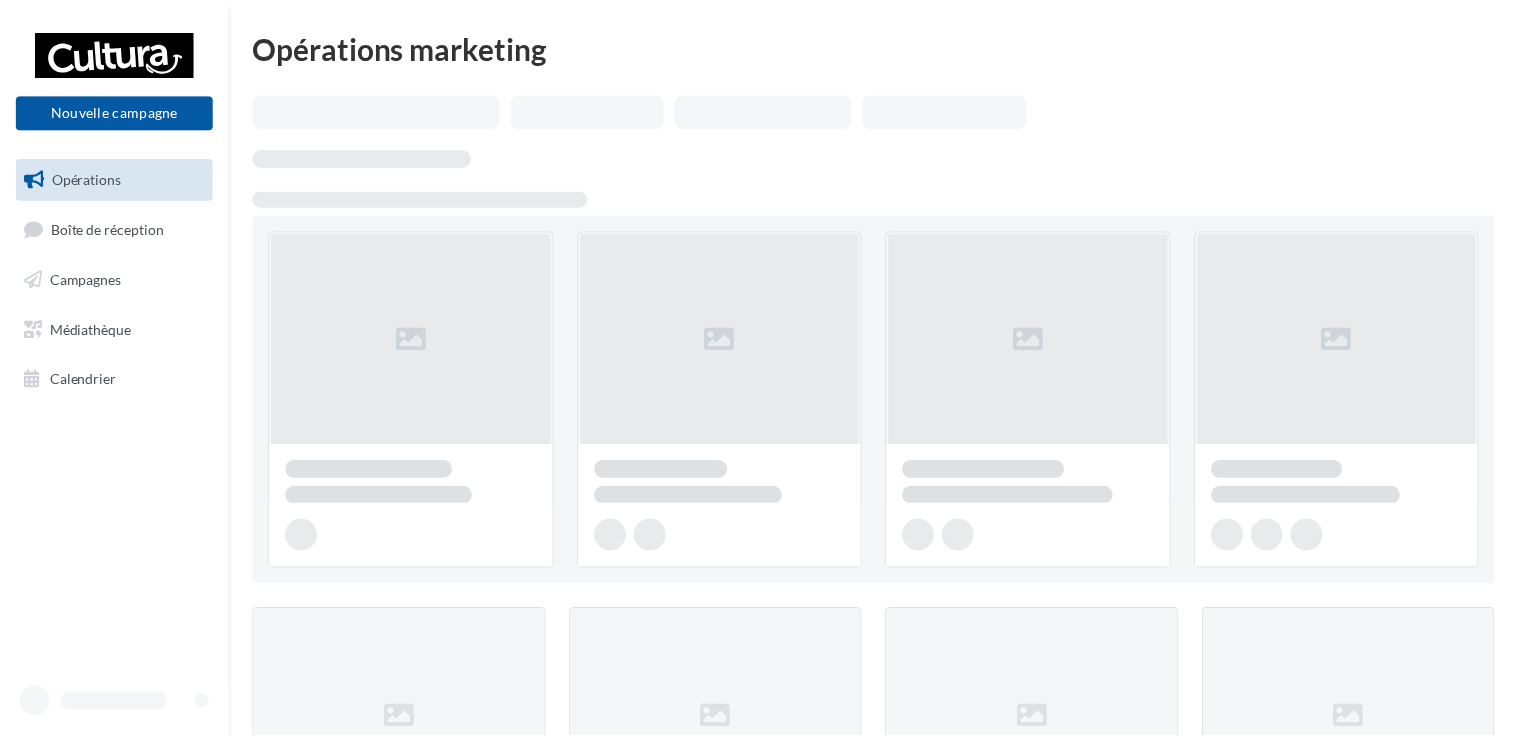 scroll, scrollTop: 0, scrollLeft: 0, axis: both 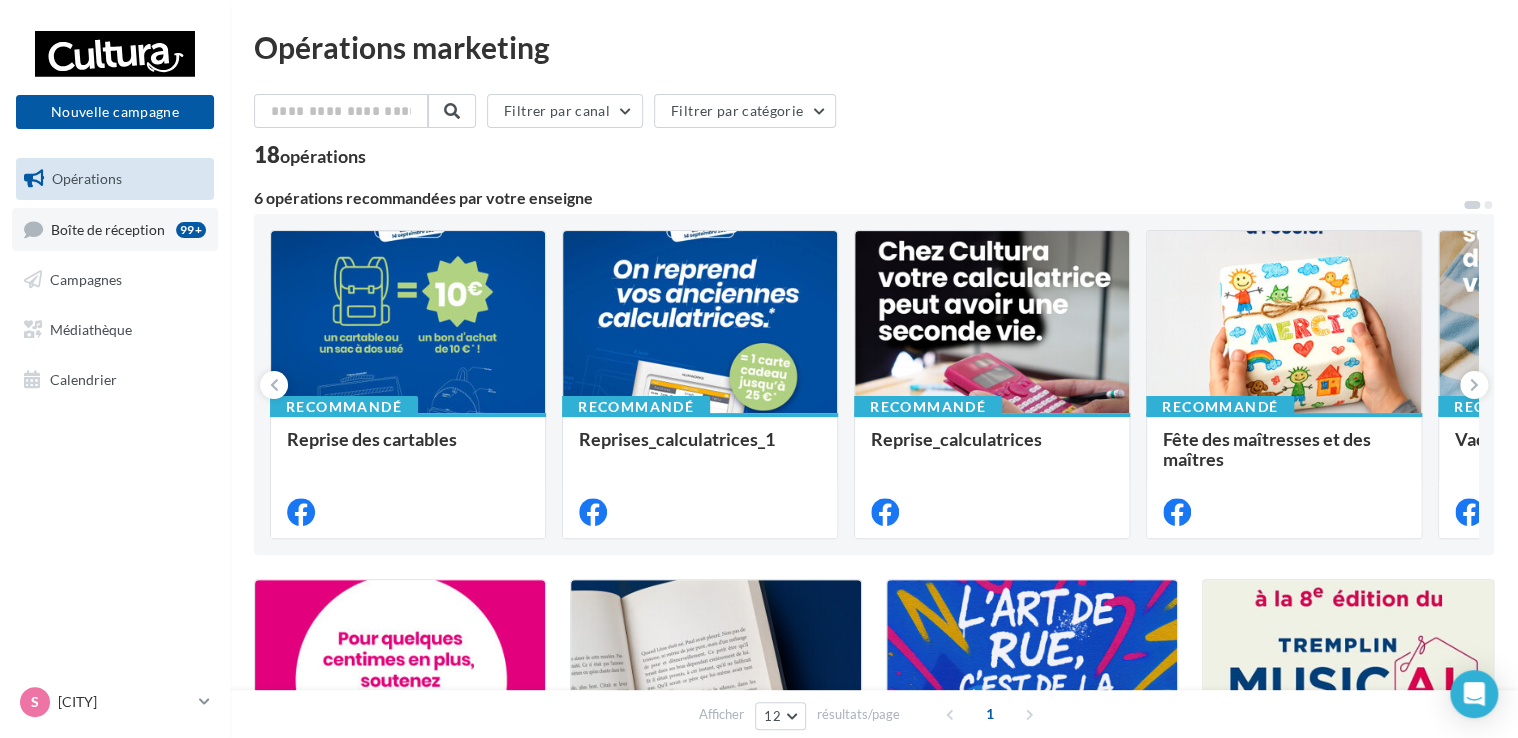 click on "Boîte de réception" at bounding box center (108, 228) 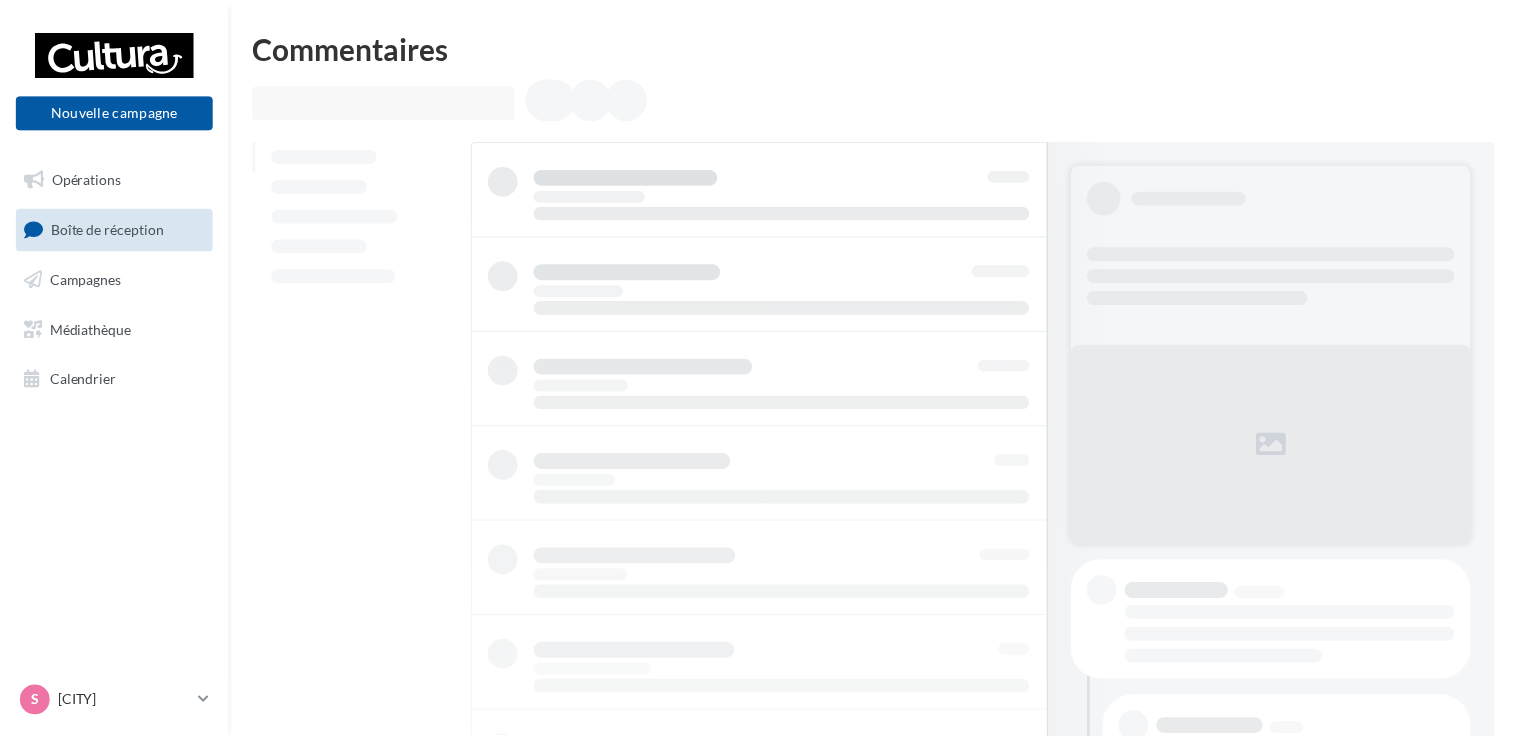 scroll, scrollTop: 0, scrollLeft: 0, axis: both 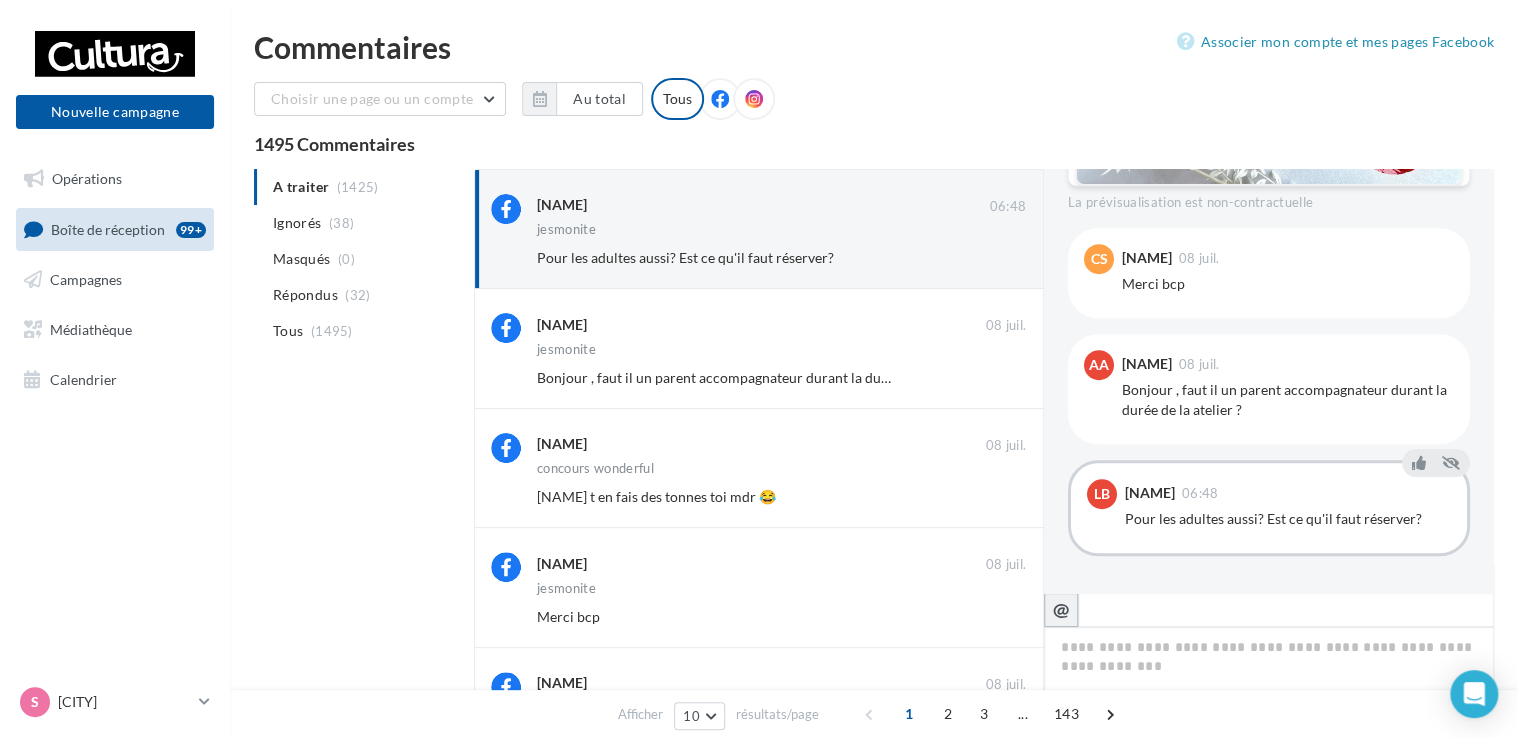 click on "@" at bounding box center [1061, 609] 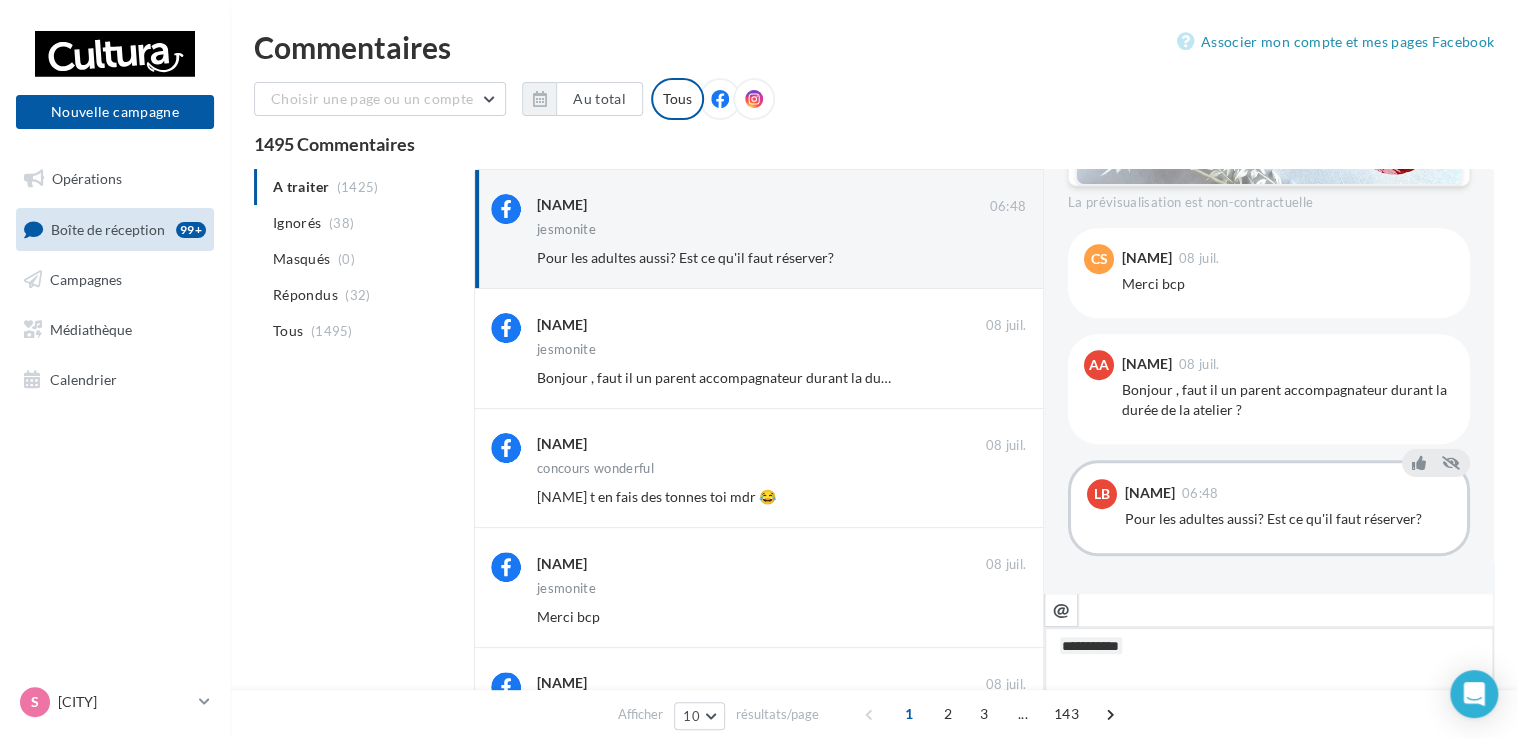 click on "**********" at bounding box center [1269, 689] 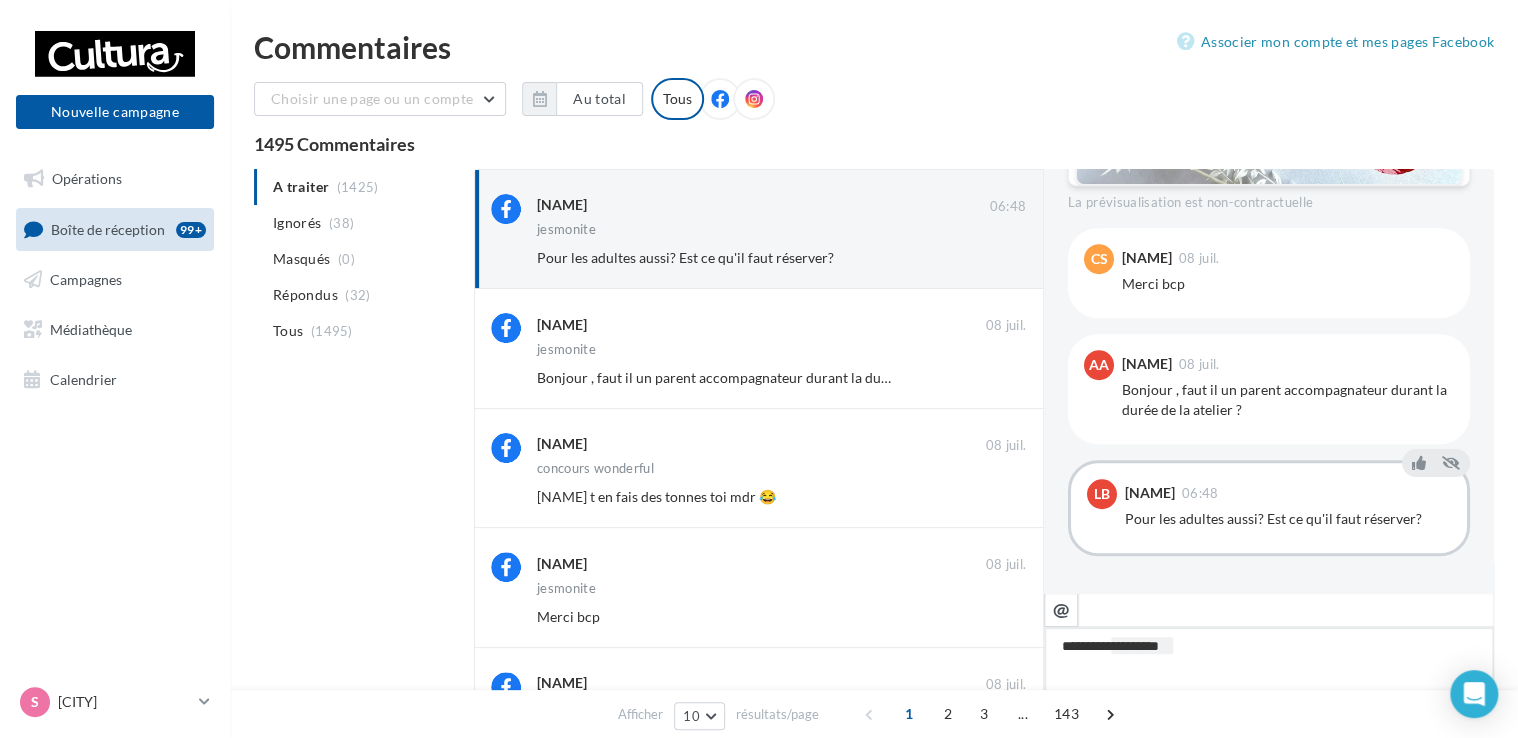 click on "**********" at bounding box center [1269, 689] 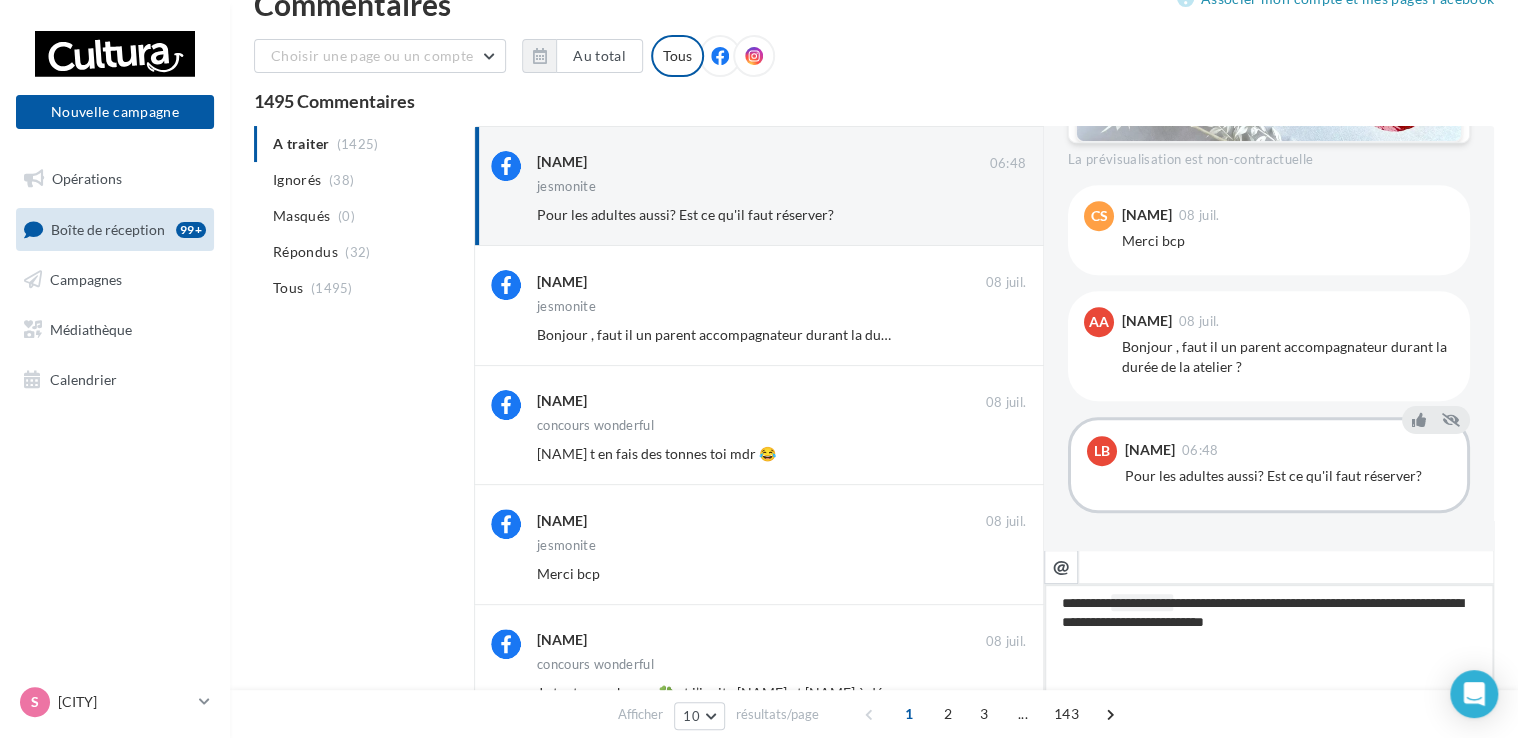 scroll, scrollTop: 48, scrollLeft: 0, axis: vertical 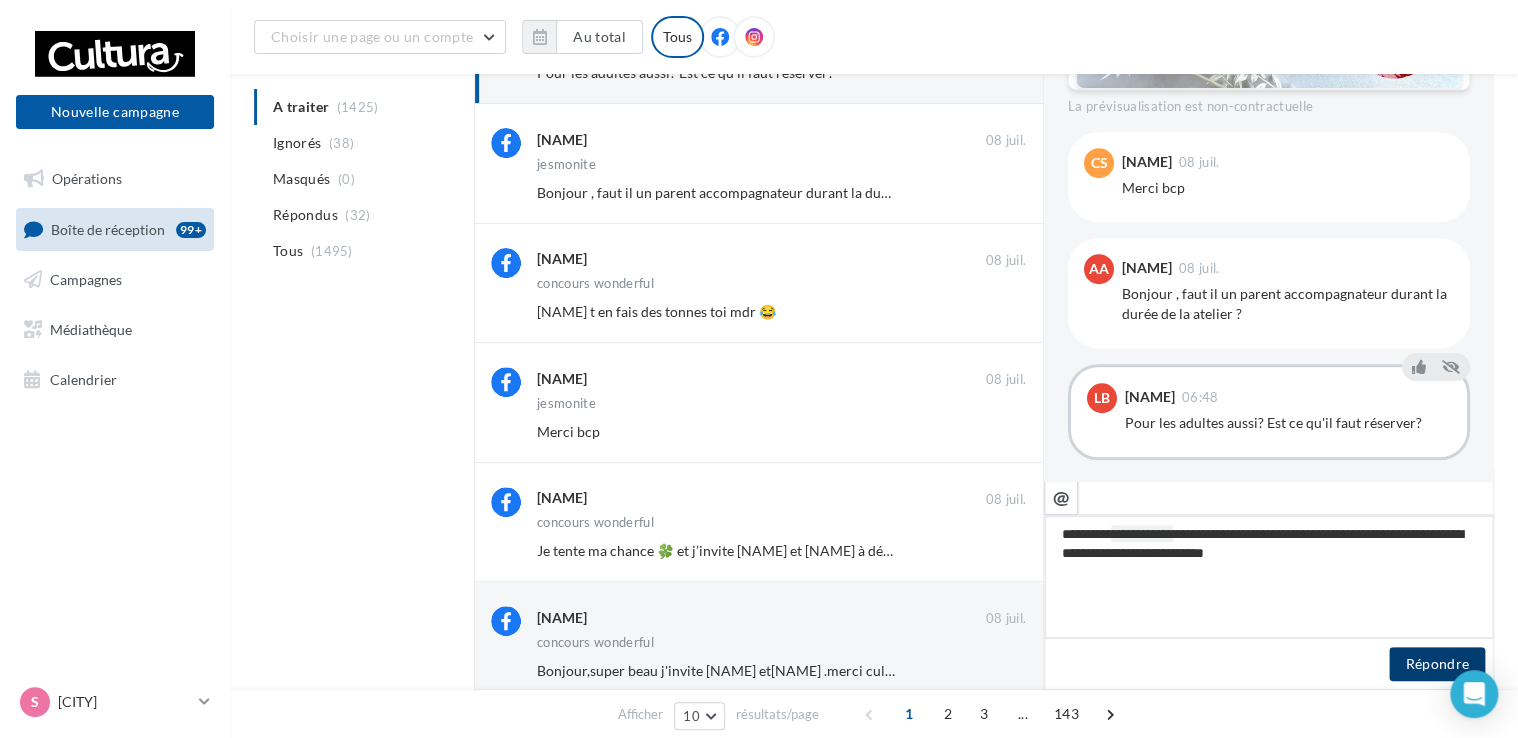 type on "**********" 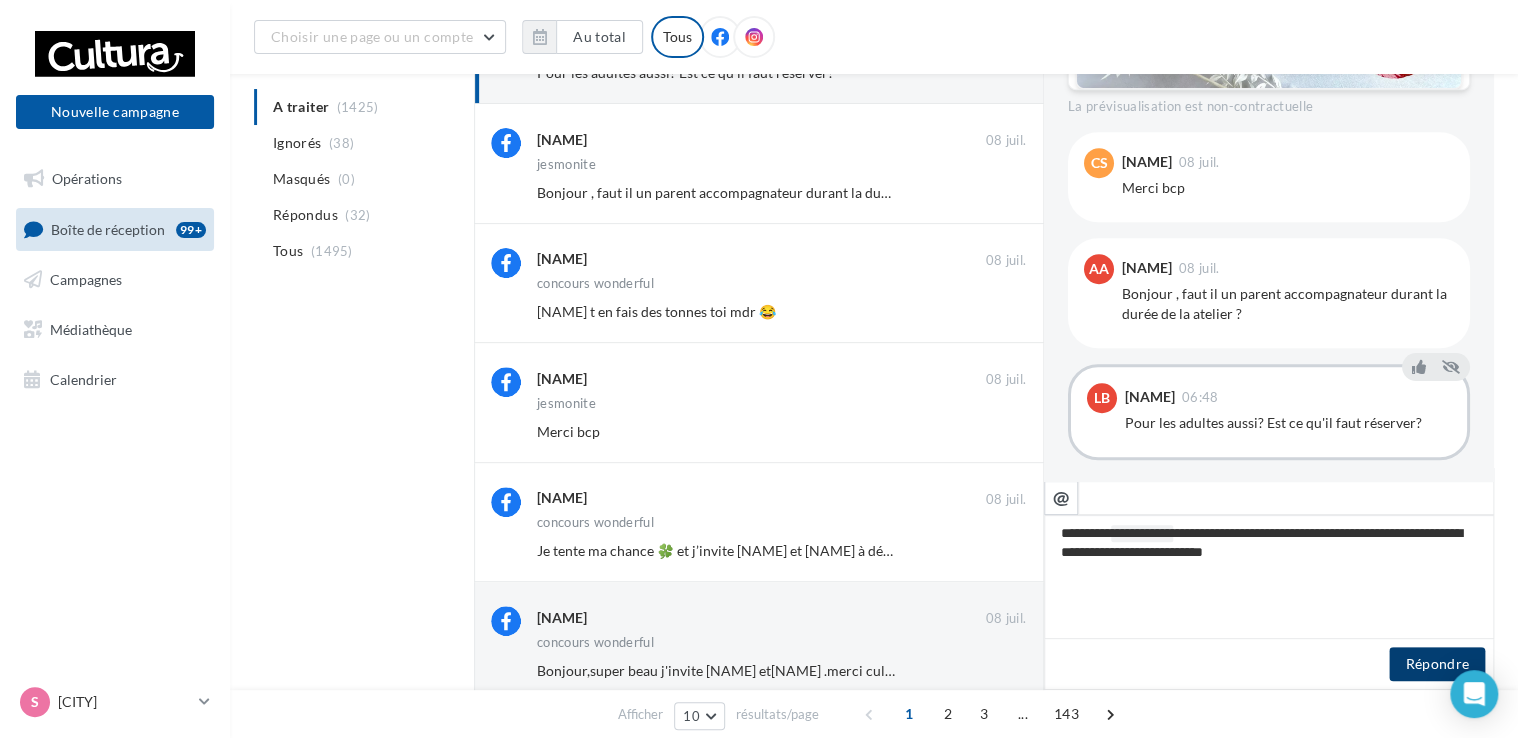 click on "Répondre" at bounding box center (1437, 664) 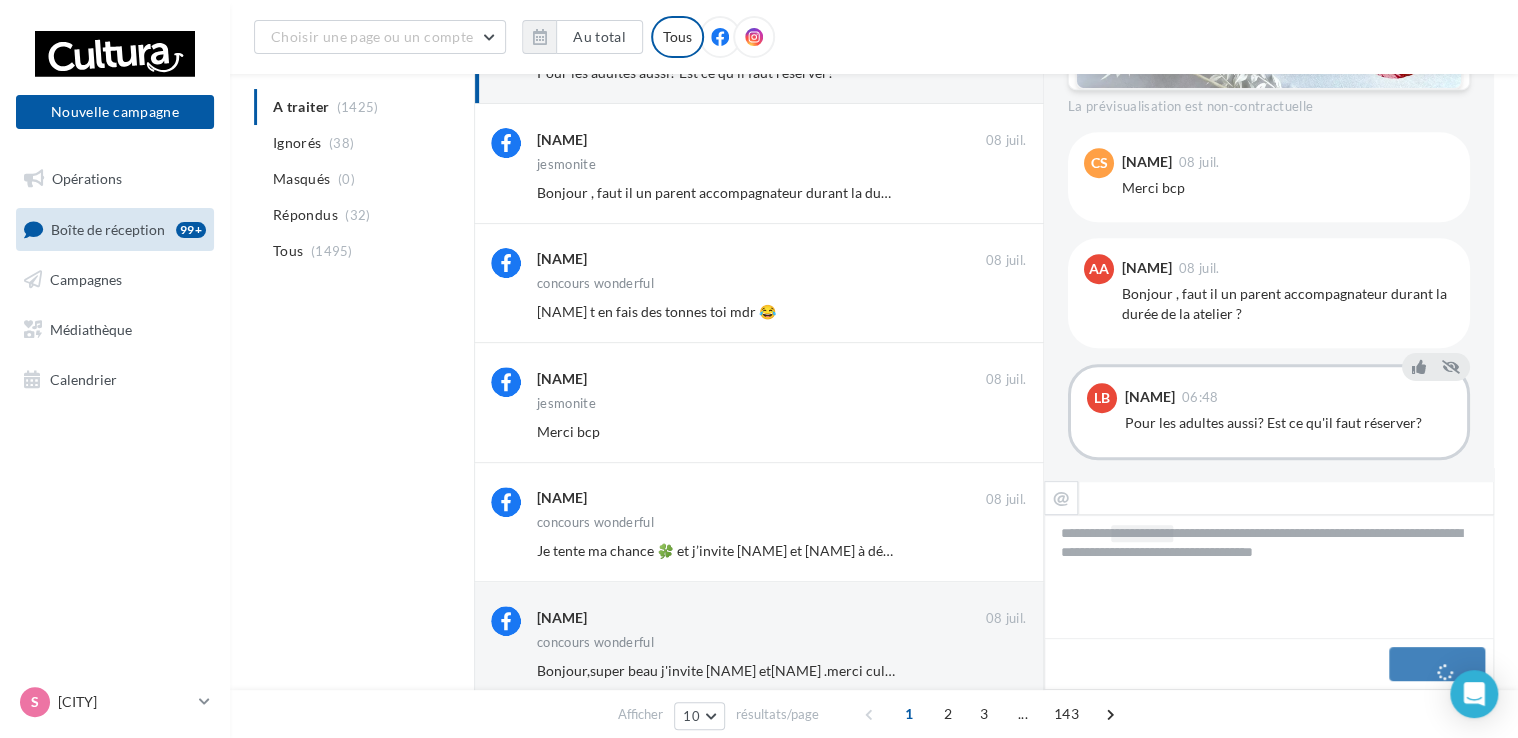 scroll, scrollTop: 562, scrollLeft: 0, axis: vertical 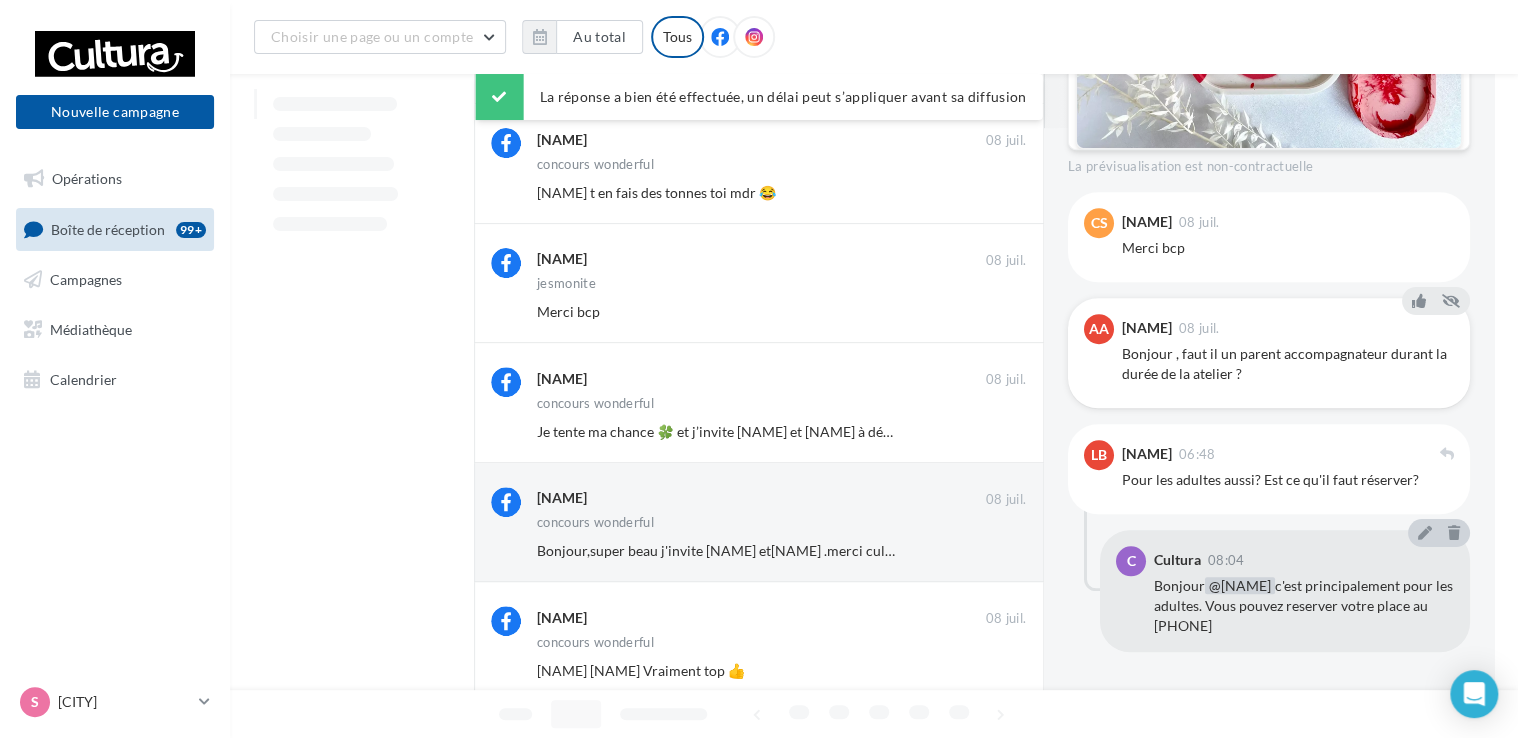 click on "Bonjour , faut il un parent accompagnateur durant la durée de la atelier ?" at bounding box center (1288, 248) 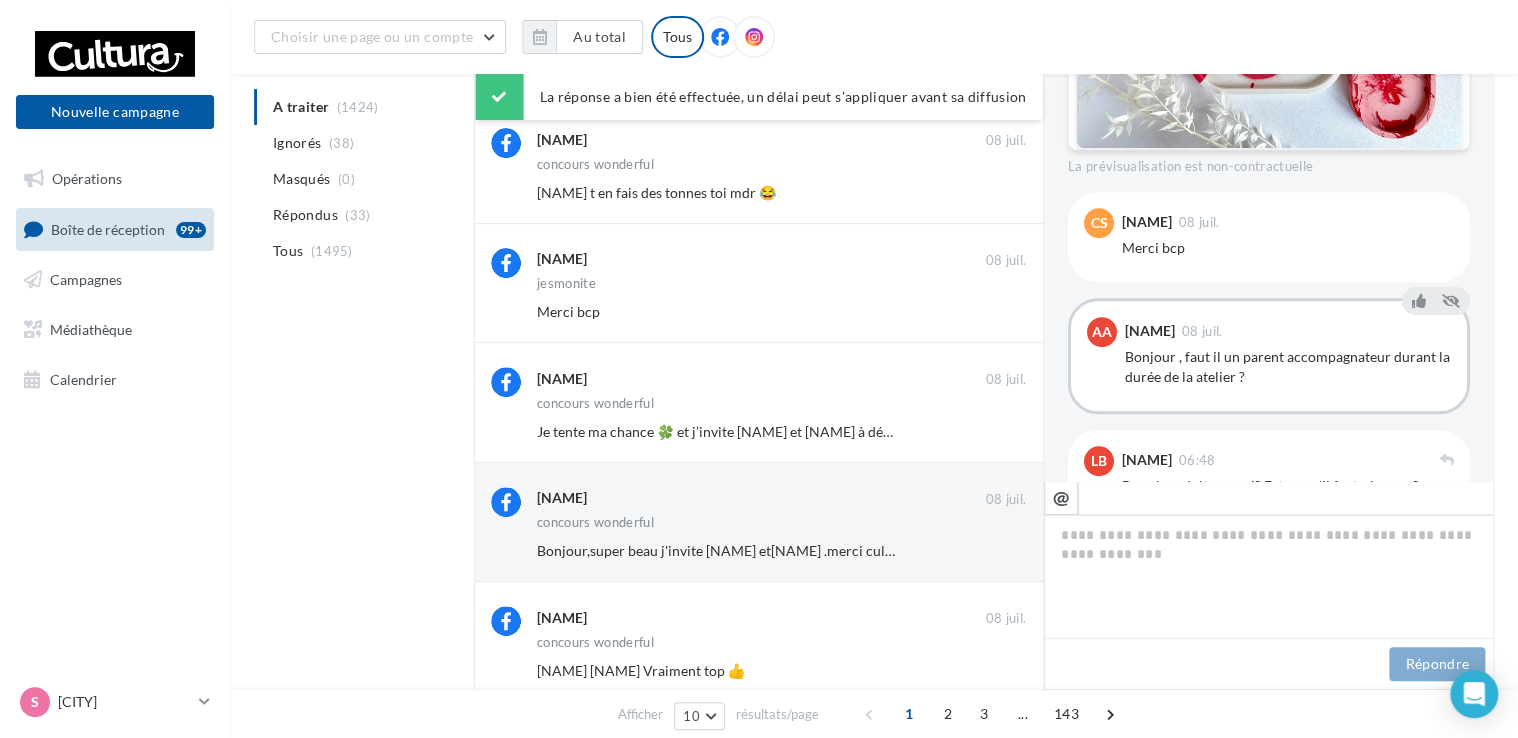 scroll, scrollTop: 770, scrollLeft: 0, axis: vertical 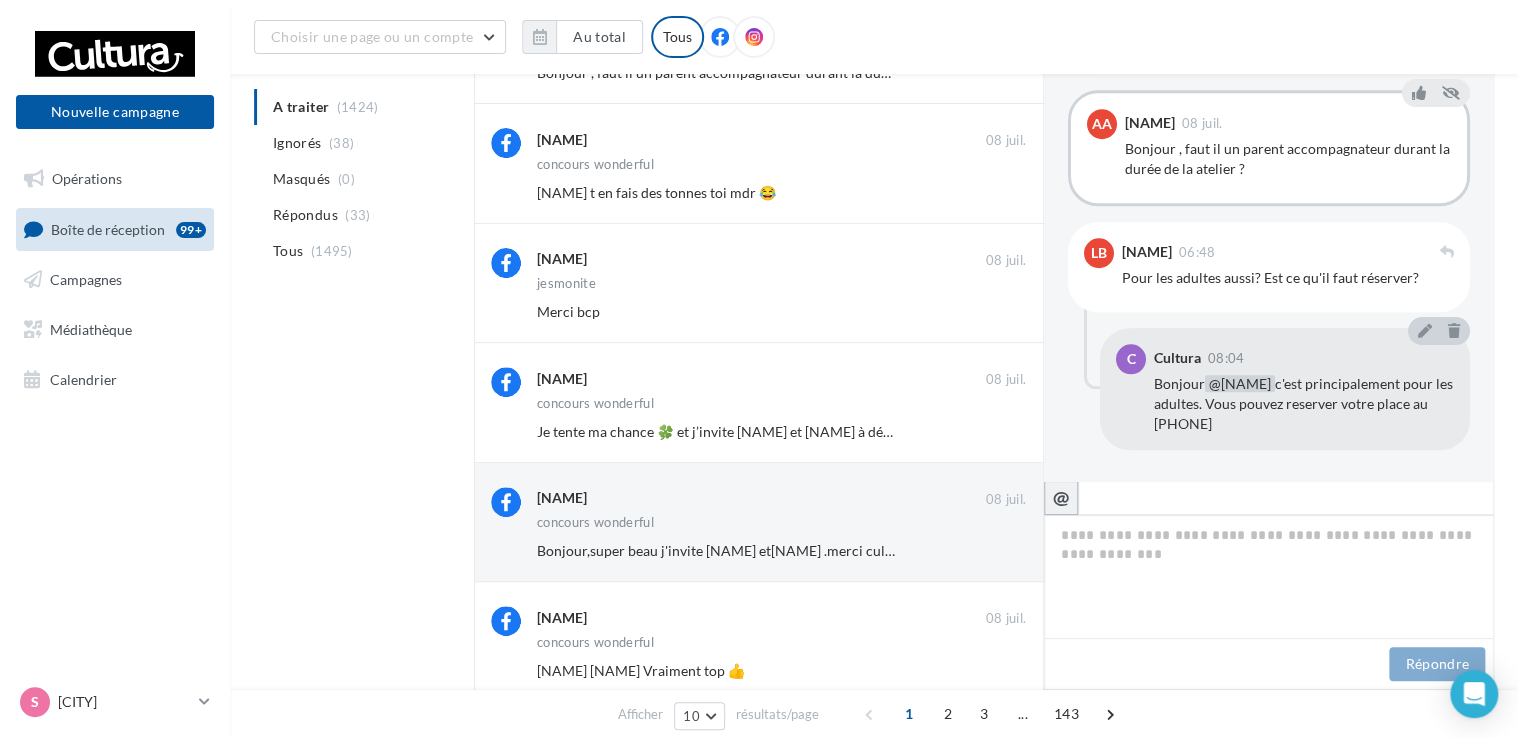 click on "@" at bounding box center [1061, 497] 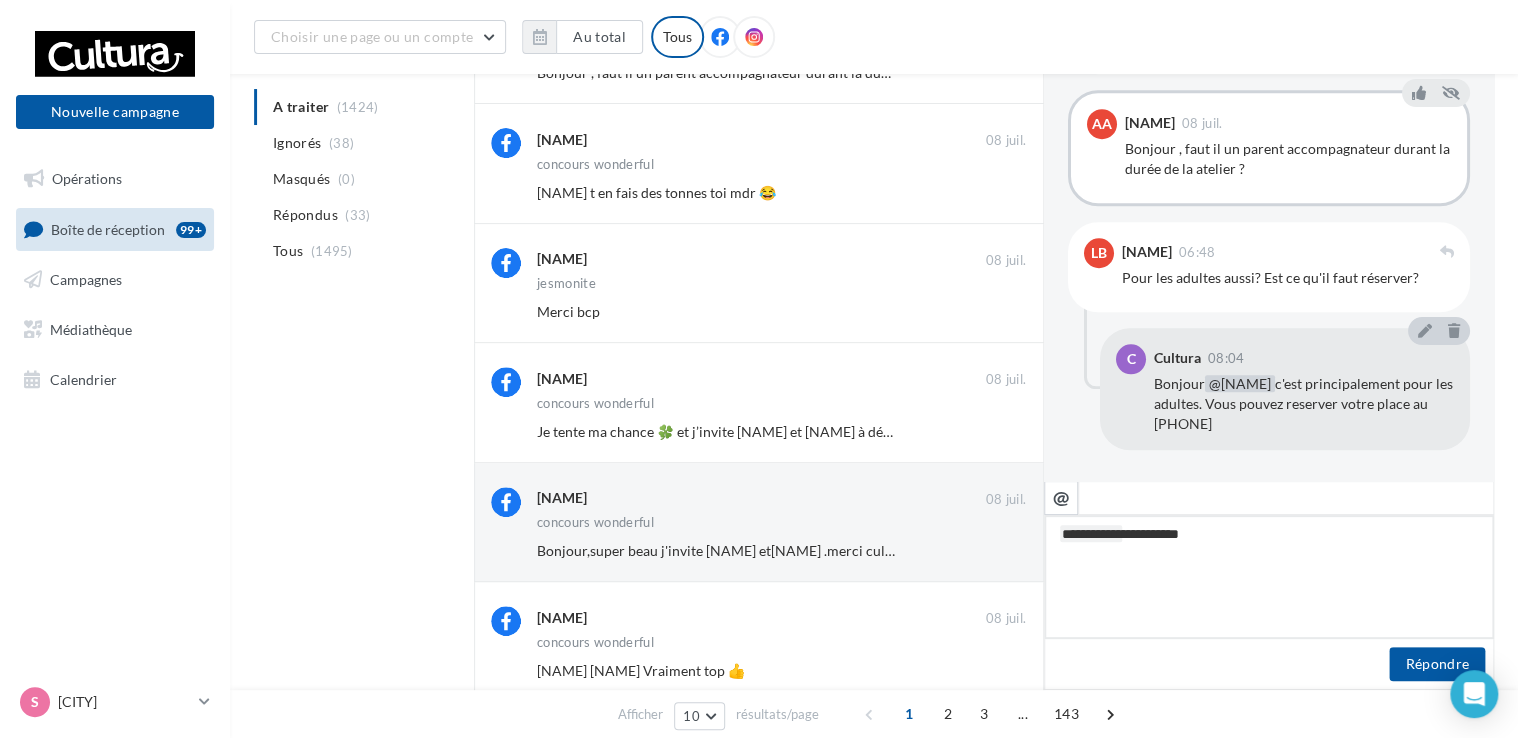 click on "**********" at bounding box center [1269, 577] 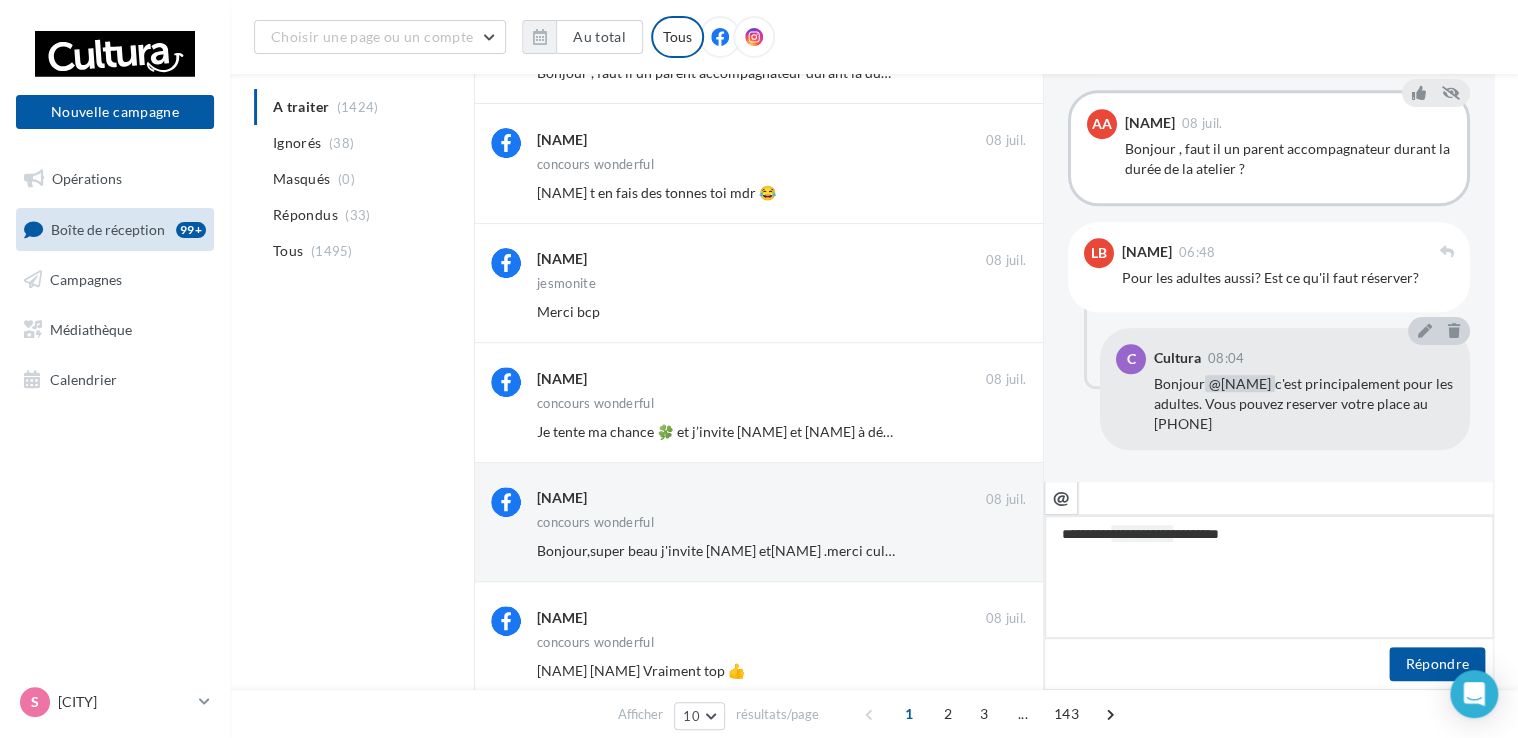 click on "**********" at bounding box center [1269, 577] 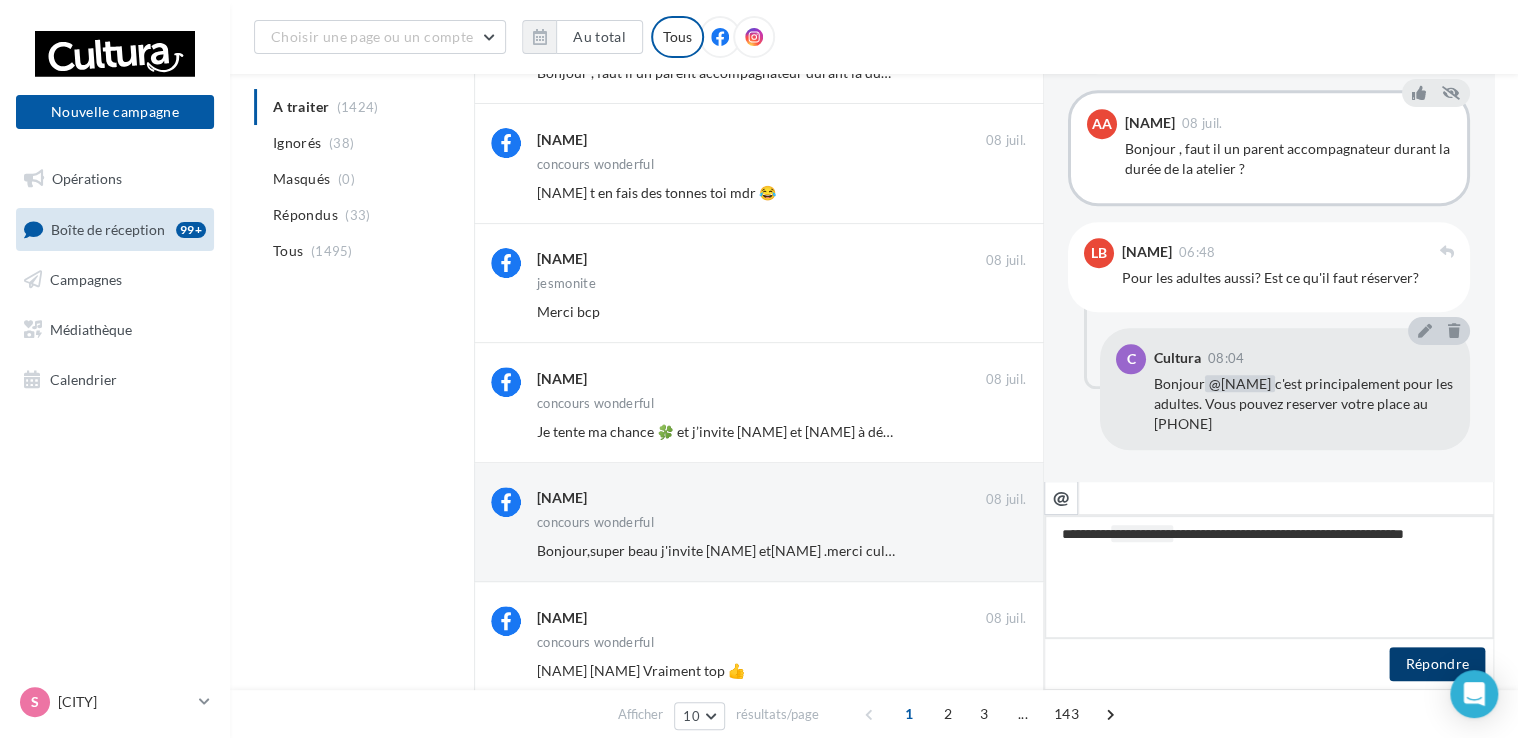 type on "**********" 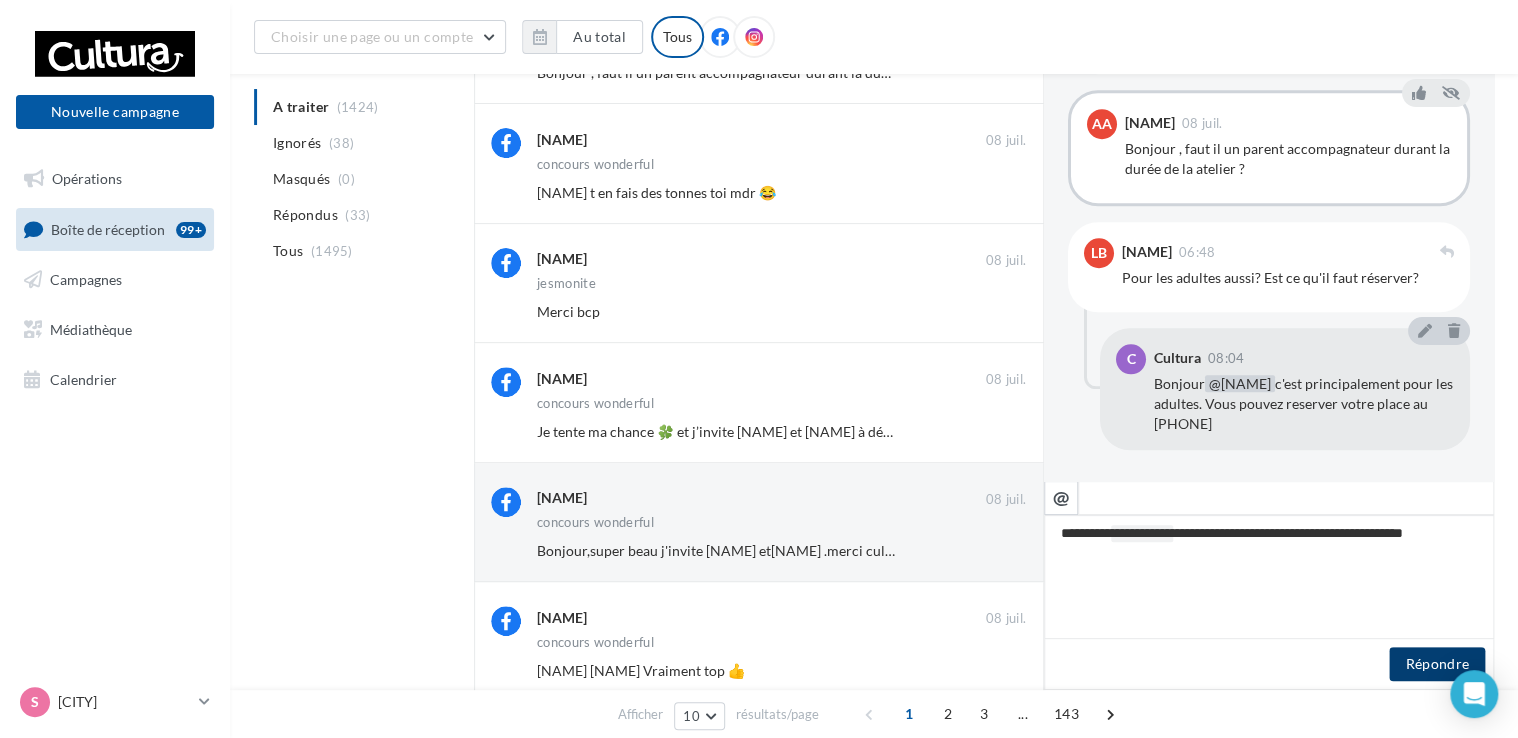 click on "Répondre" at bounding box center [1437, 664] 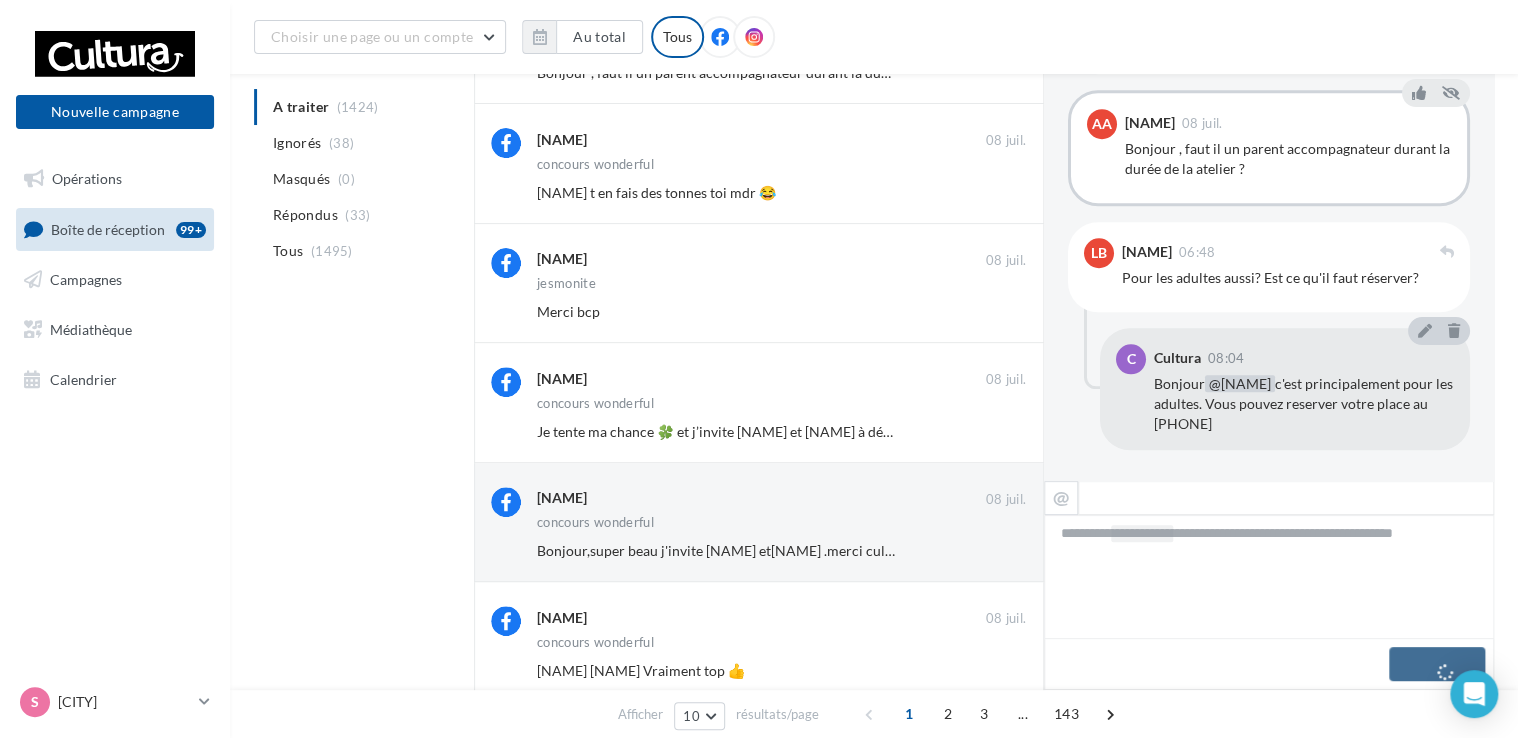 scroll, scrollTop: 680, scrollLeft: 0, axis: vertical 